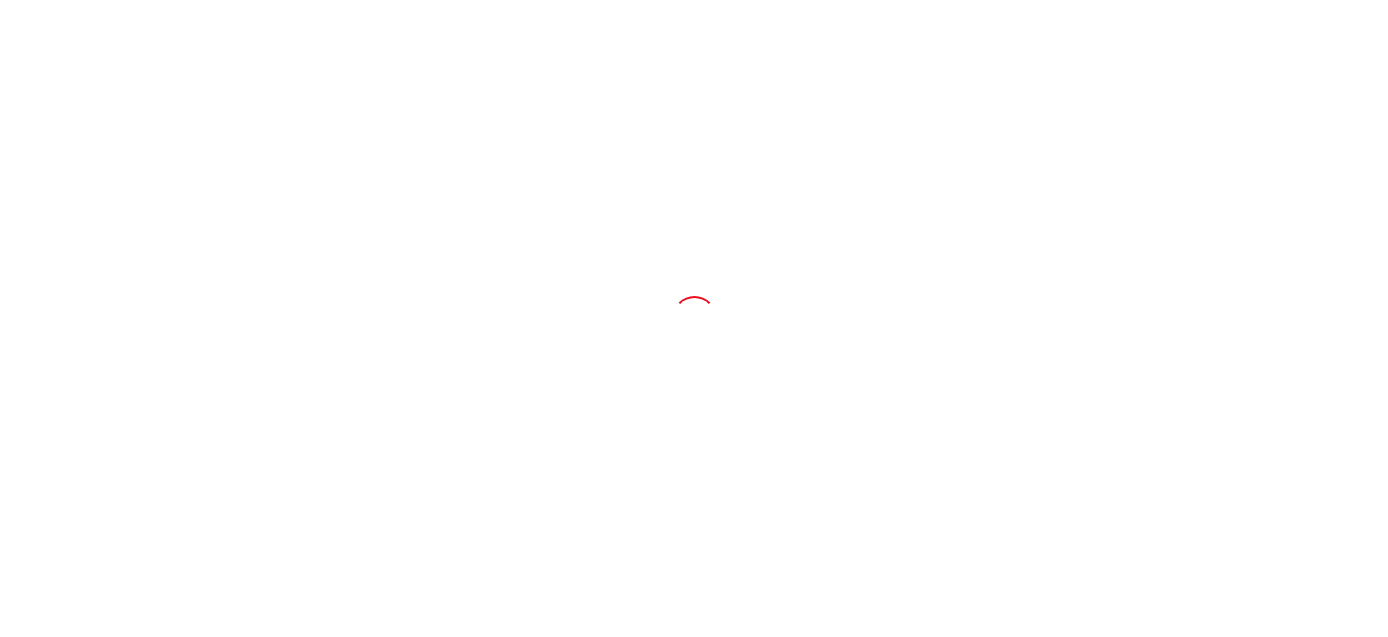 scroll, scrollTop: 0, scrollLeft: 0, axis: both 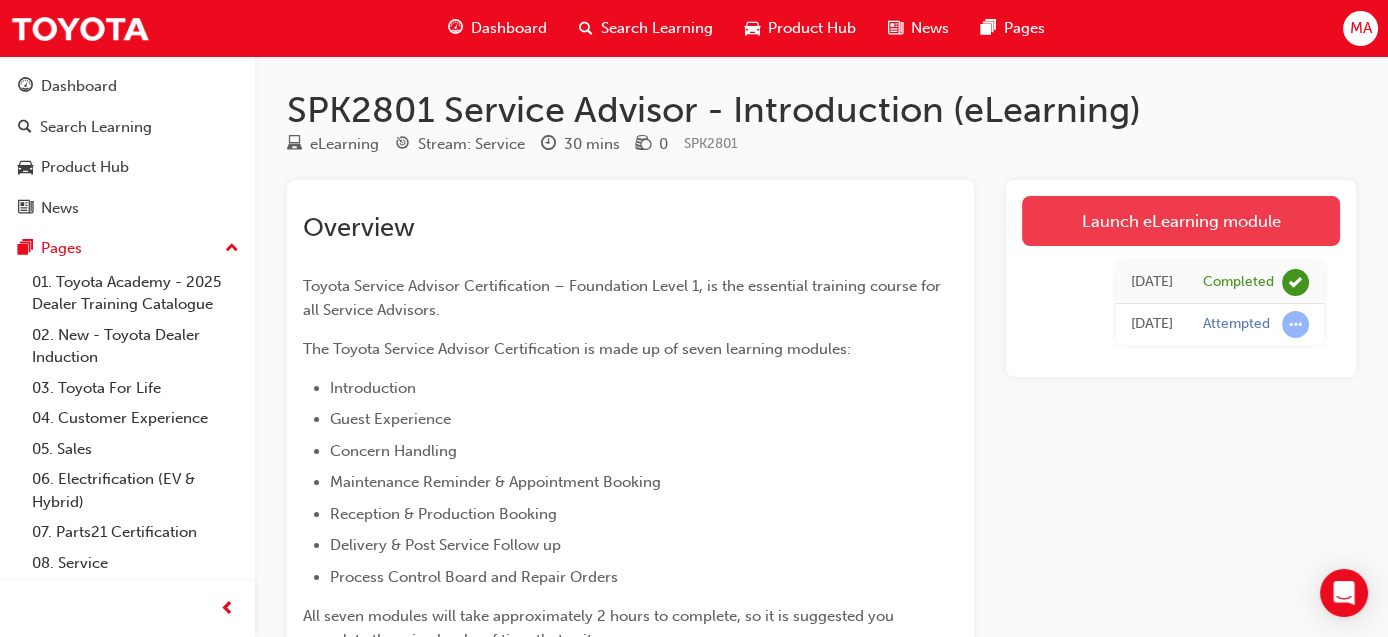 click on "Launch eLearning module" at bounding box center [1181, 221] 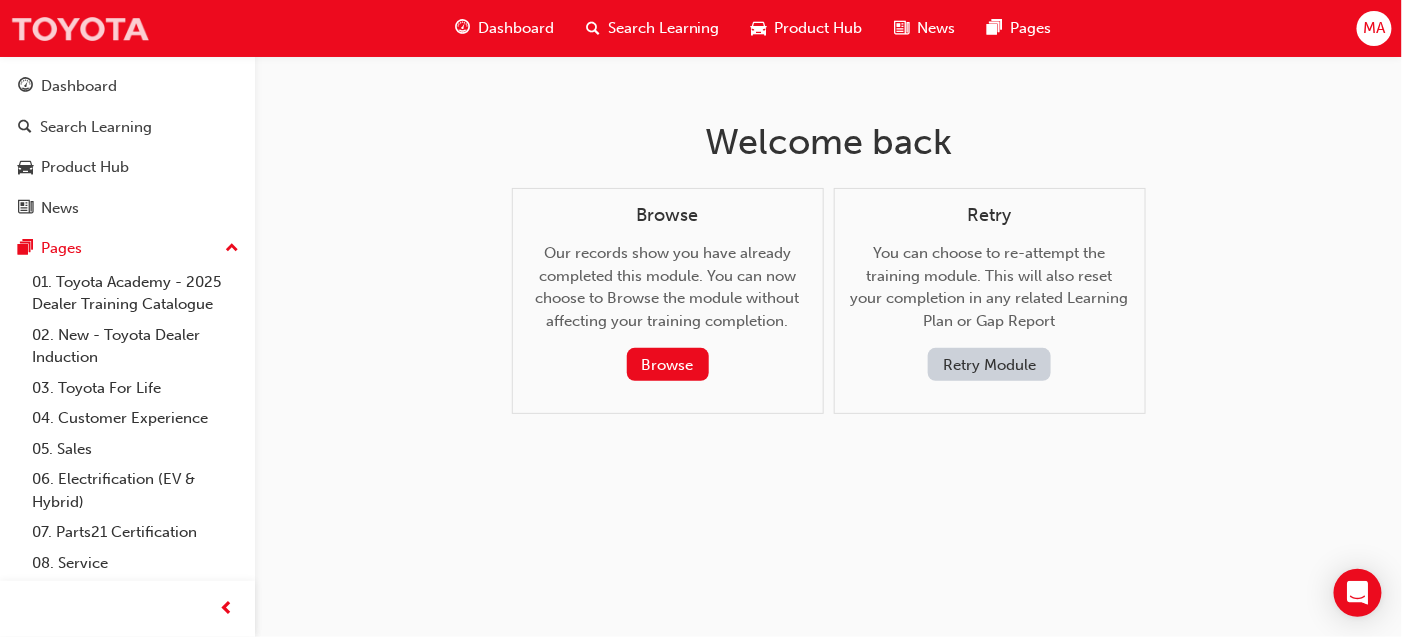 click at bounding box center [80, 28] 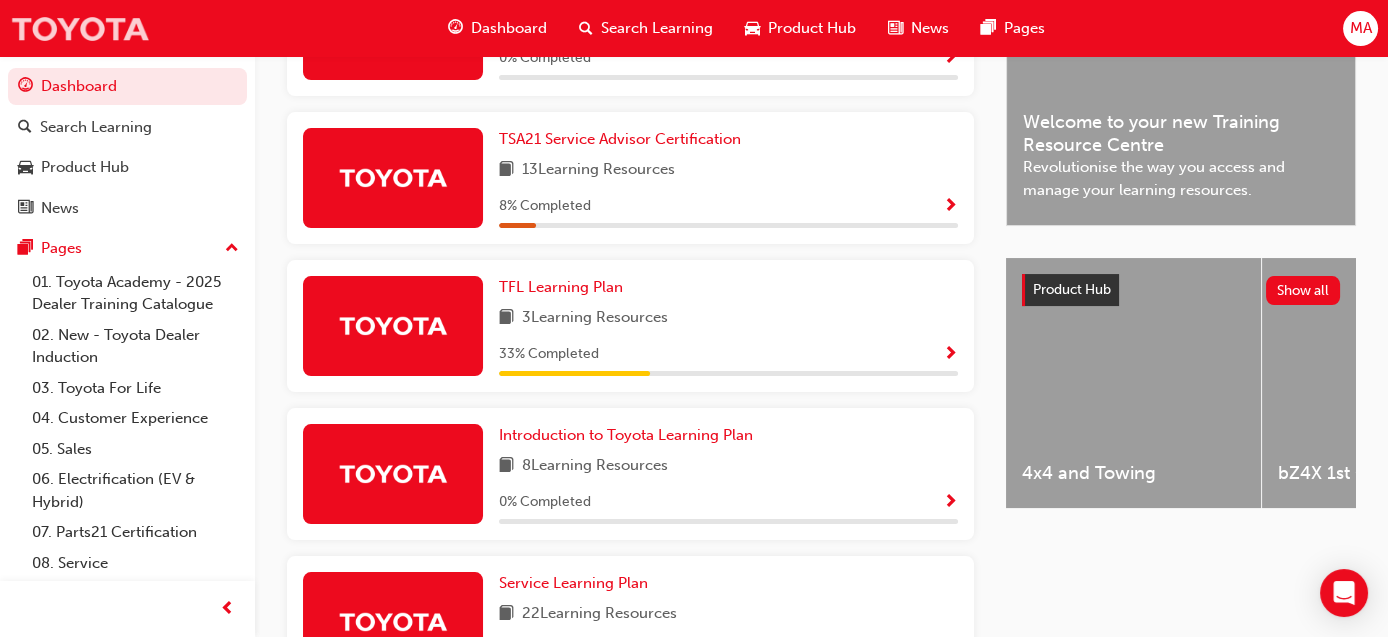 scroll, scrollTop: 339, scrollLeft: 0, axis: vertical 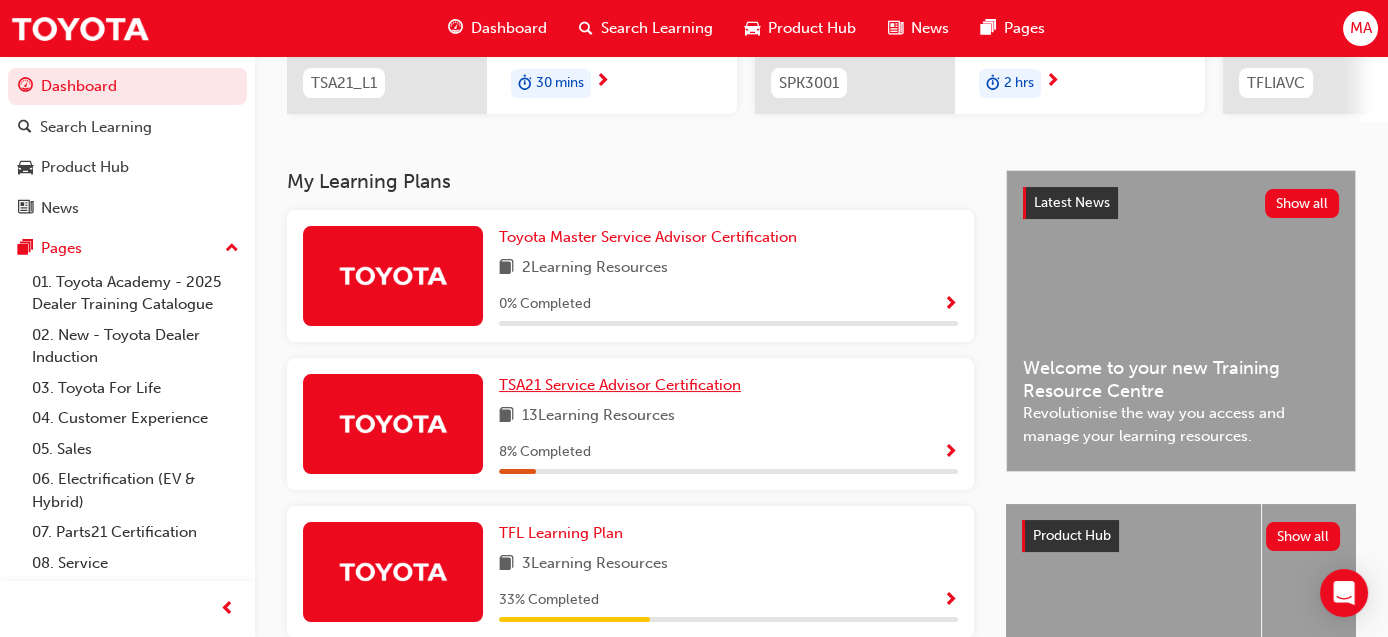 click on "TSA21 Service Advisor Certification" at bounding box center [620, 385] 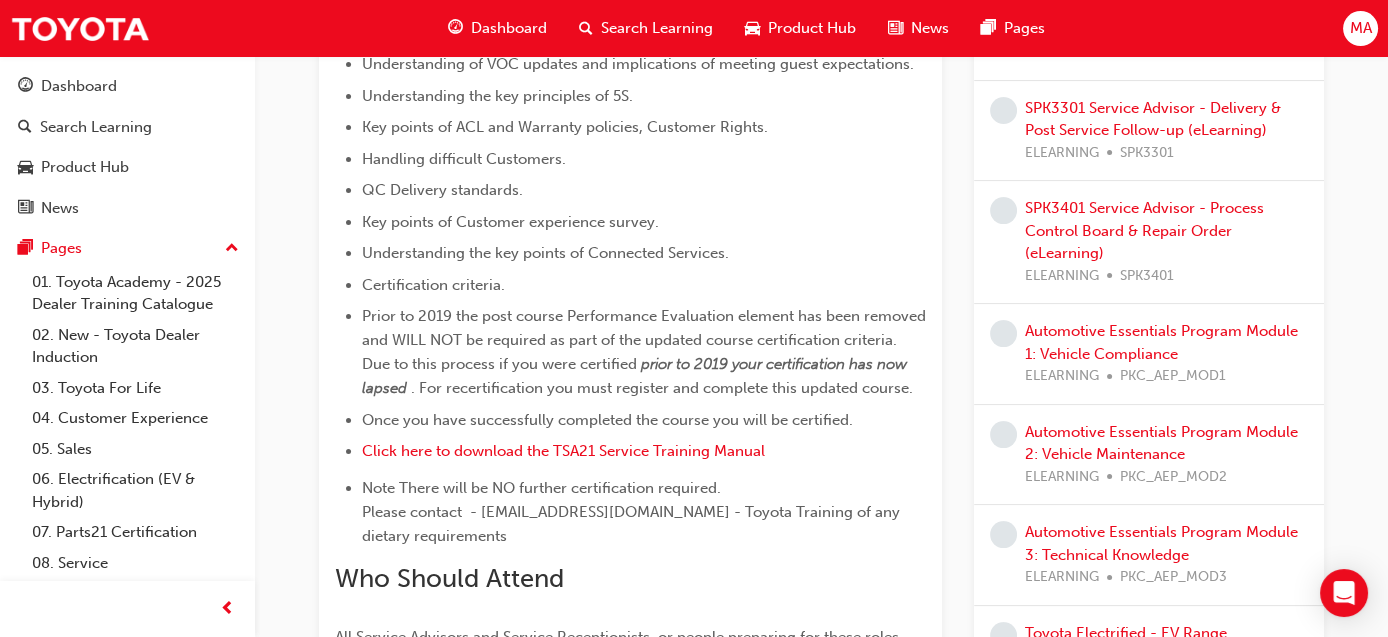 scroll, scrollTop: 899, scrollLeft: 0, axis: vertical 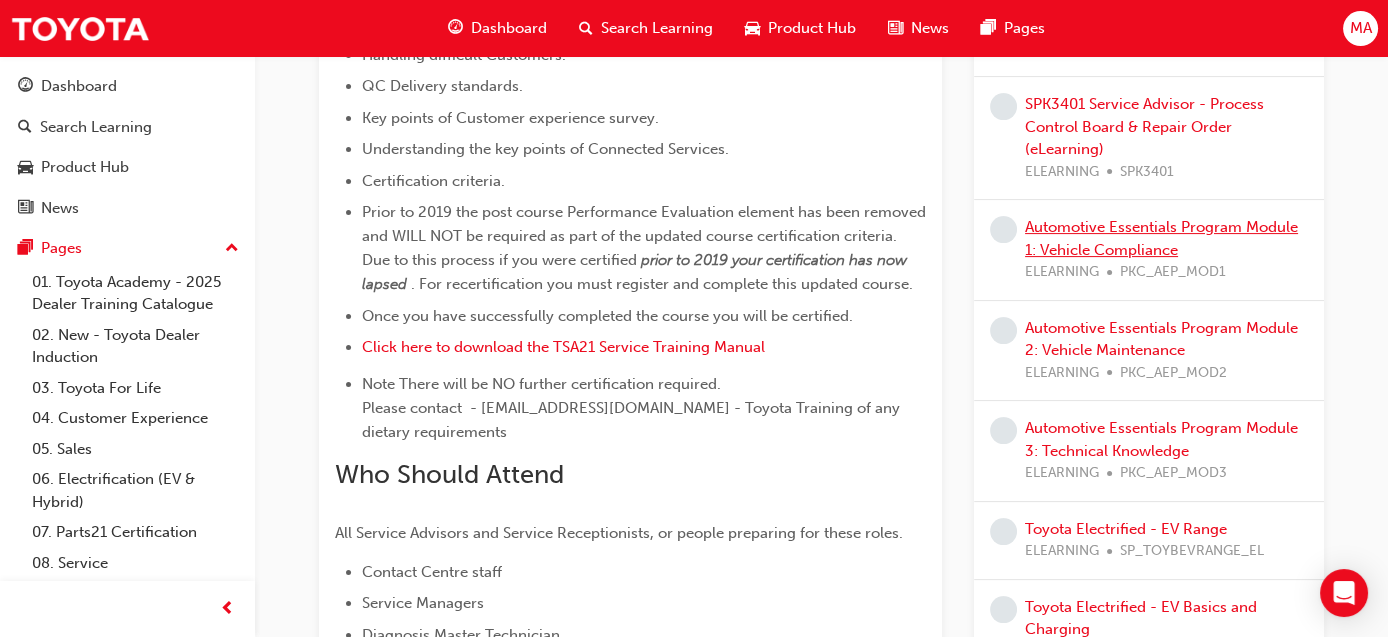 click on "Automotive Essentials Program Module 1: Vehicle Compliance" at bounding box center [1161, 238] 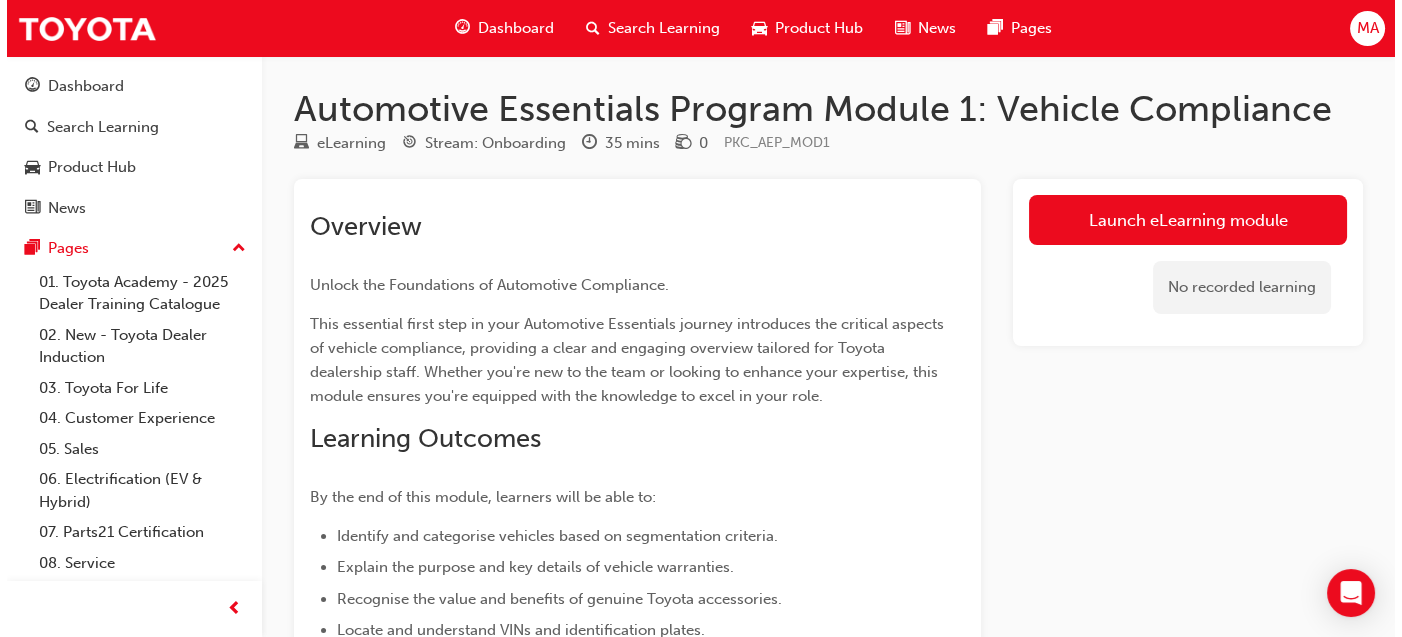 scroll, scrollTop: 0, scrollLeft: 0, axis: both 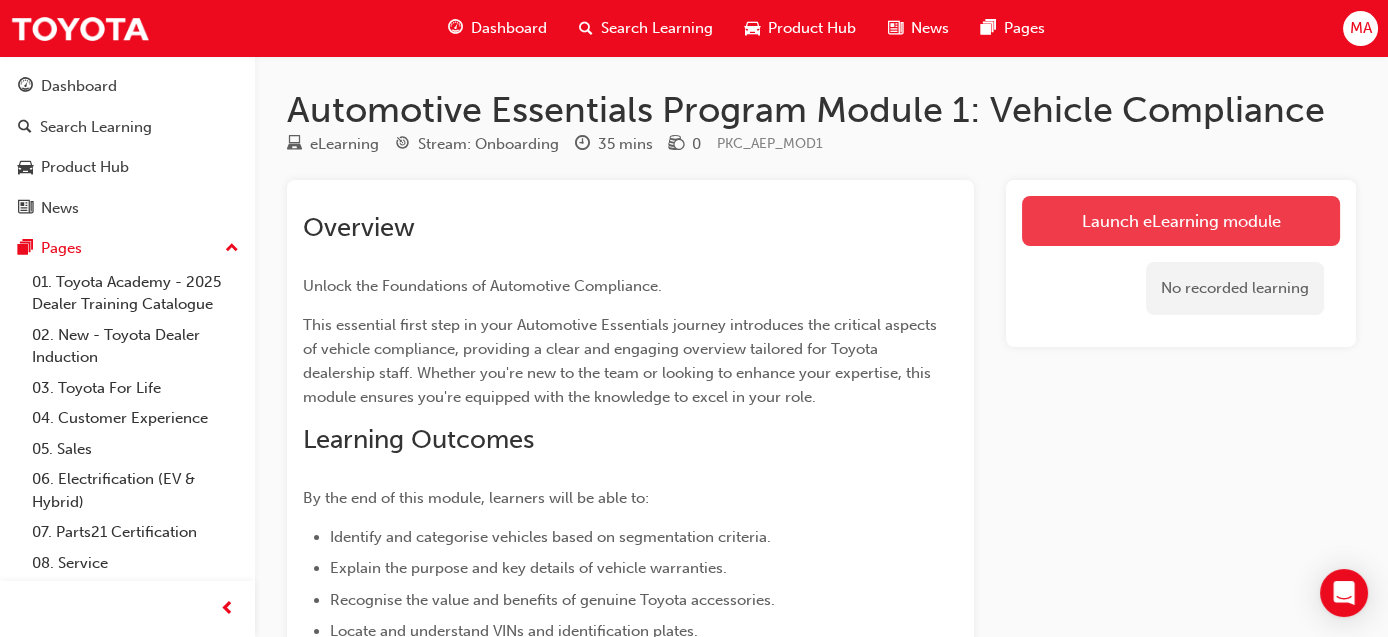 click on "Launch eLearning module" at bounding box center [1181, 221] 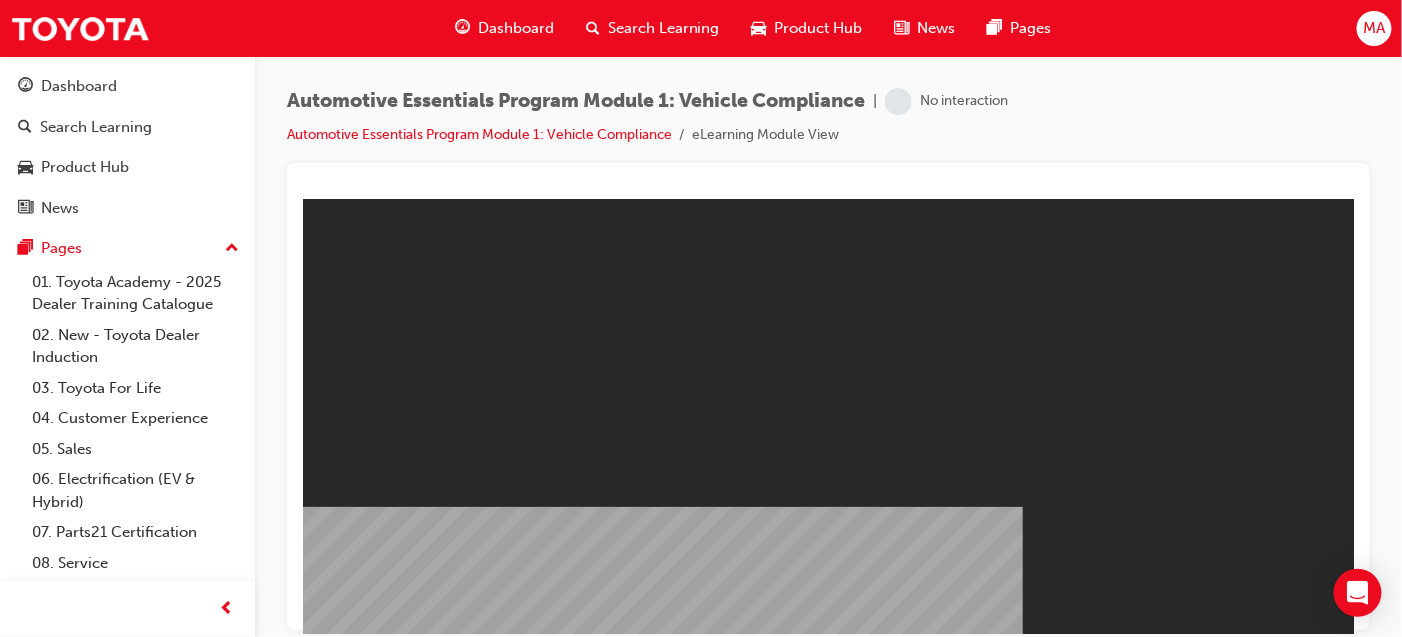 scroll, scrollTop: 0, scrollLeft: 0, axis: both 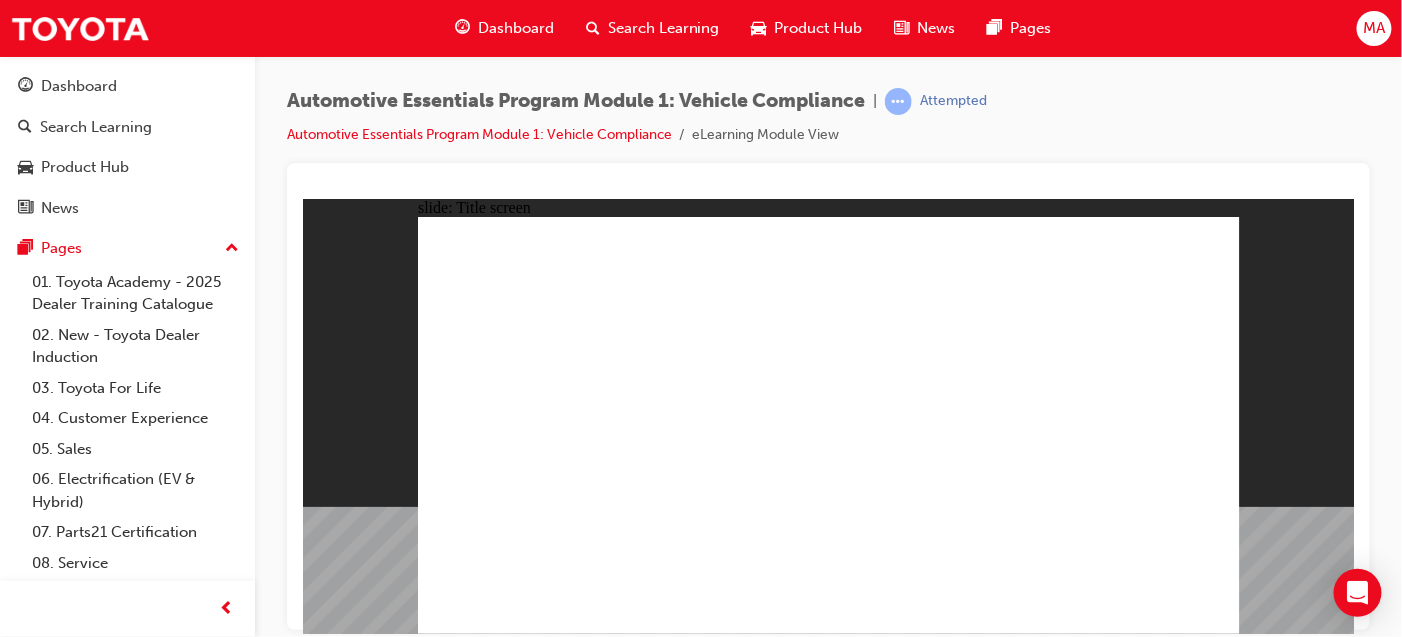 click 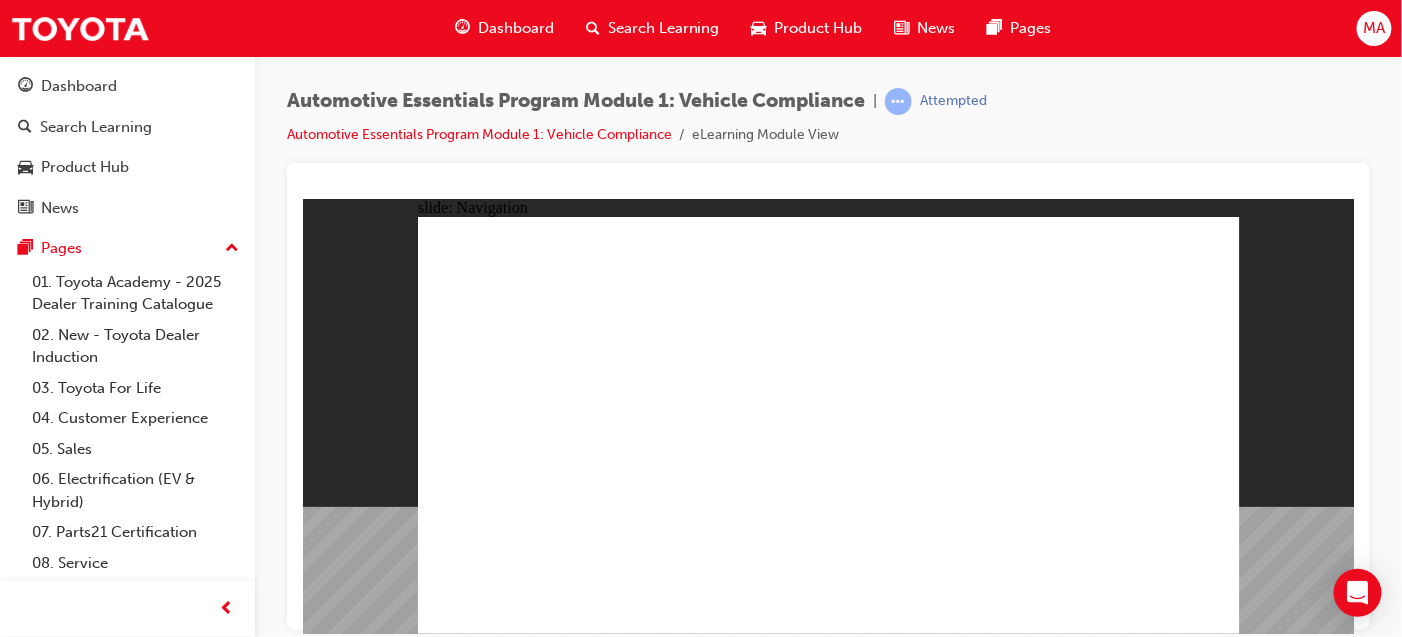 drag, startPoint x: 1130, startPoint y: 601, endPoint x: 1150, endPoint y: 598, distance: 20.22375 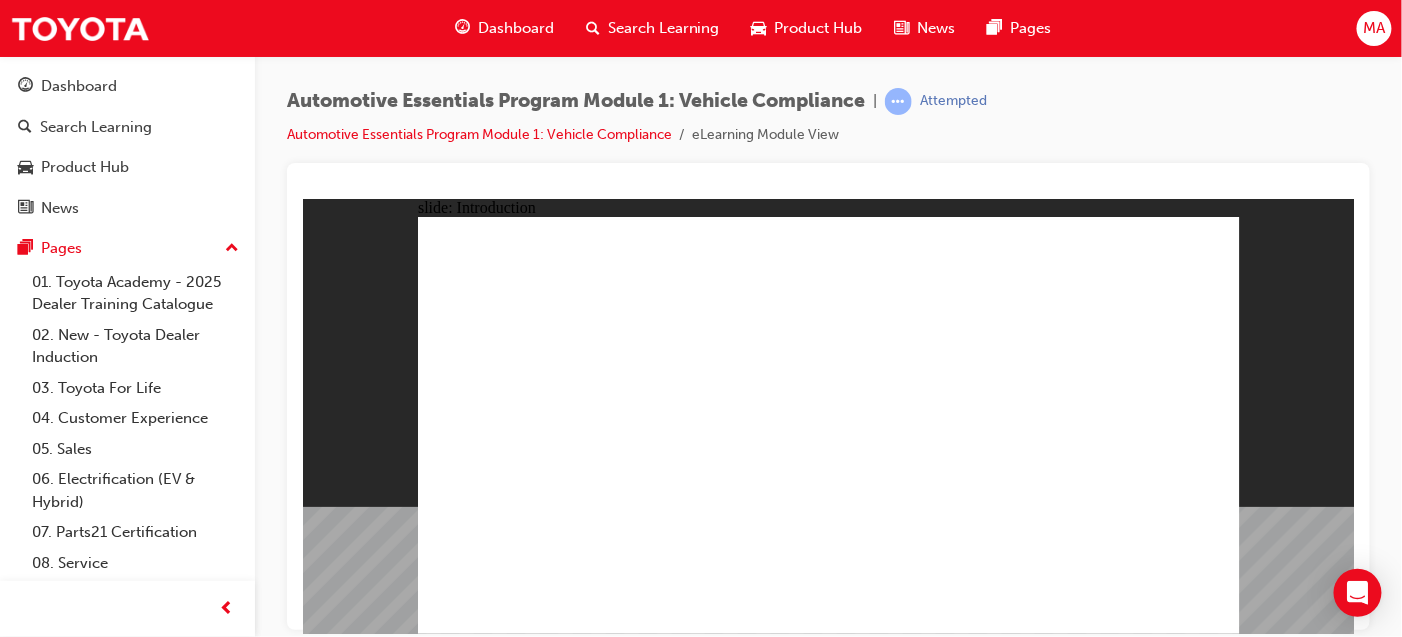 click 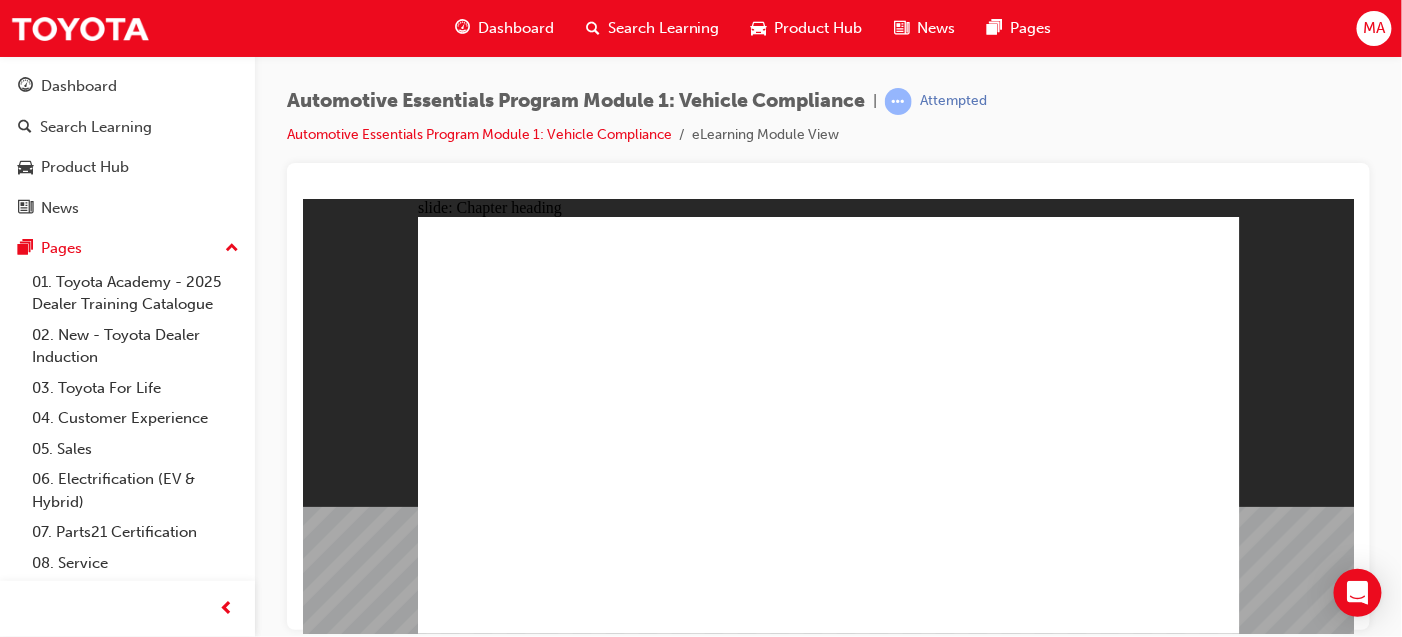 click 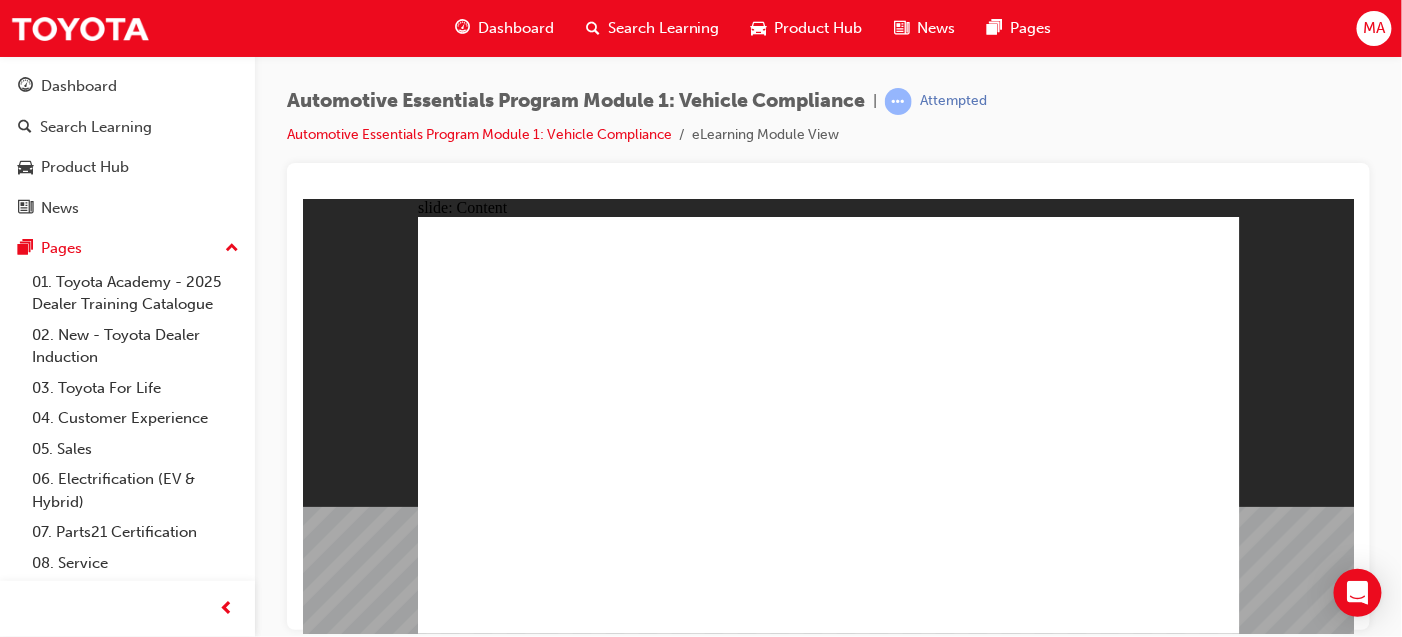 click 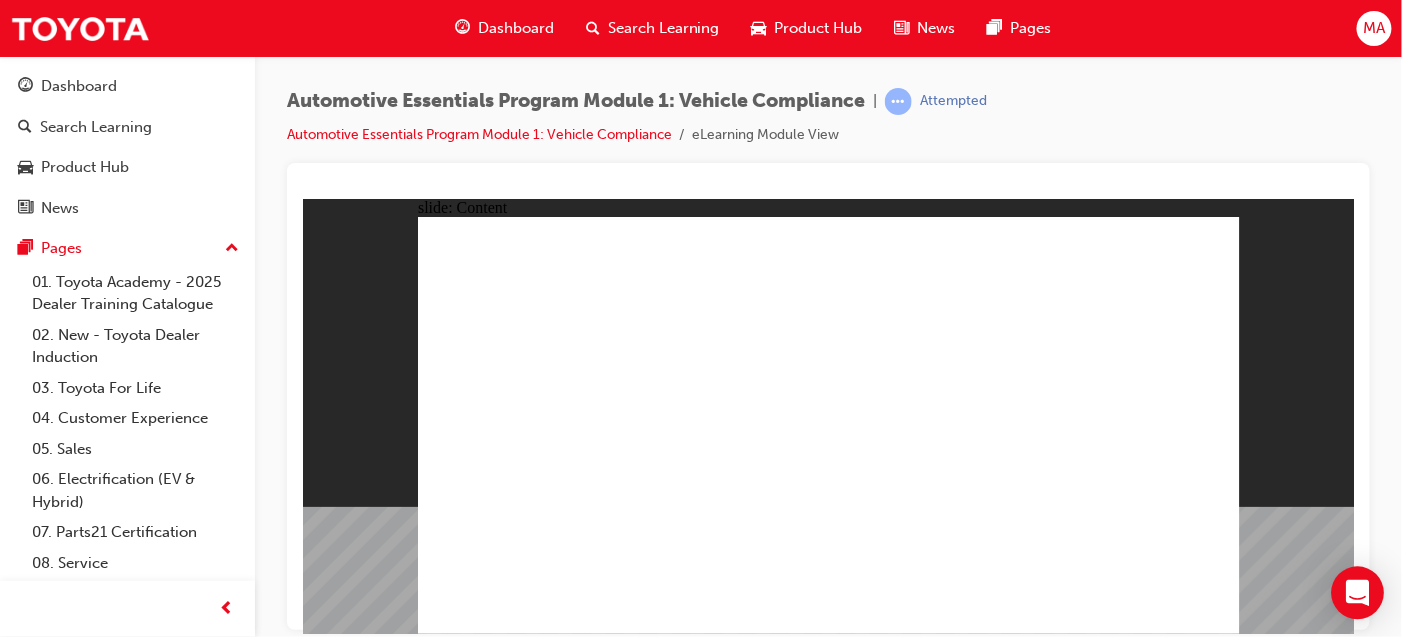 click at bounding box center [1358, 593] 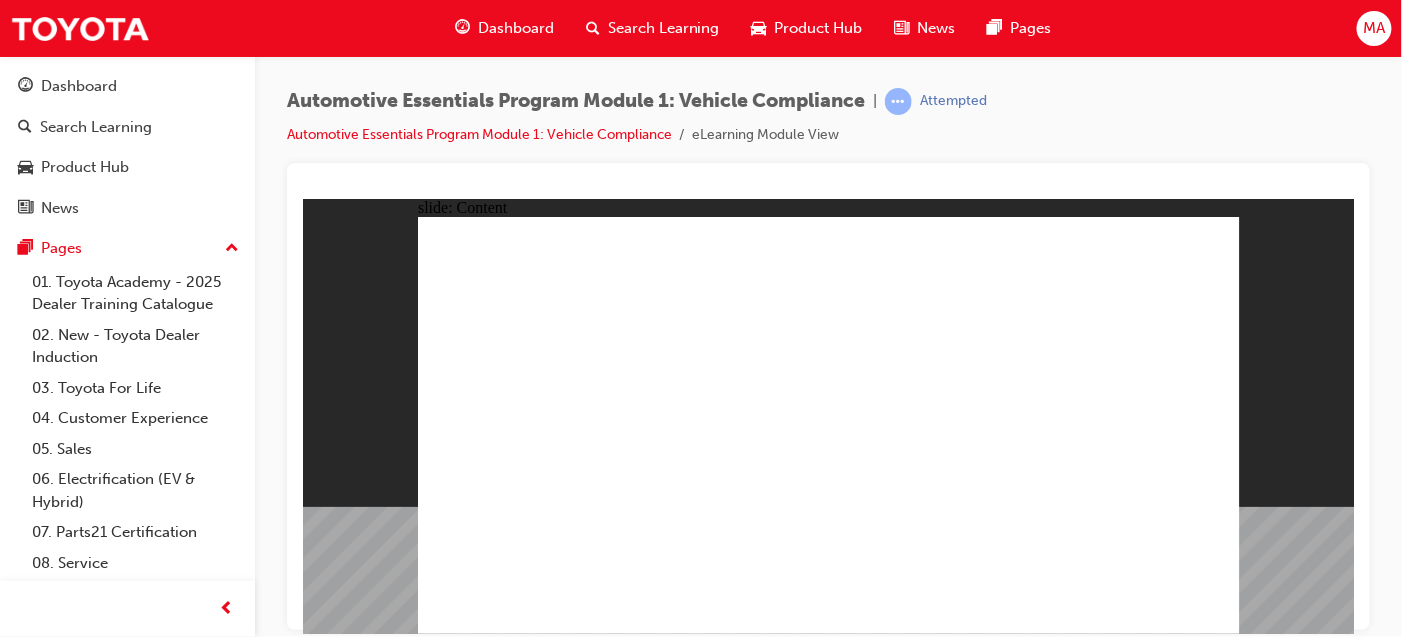 scroll, scrollTop: 0, scrollLeft: 0, axis: both 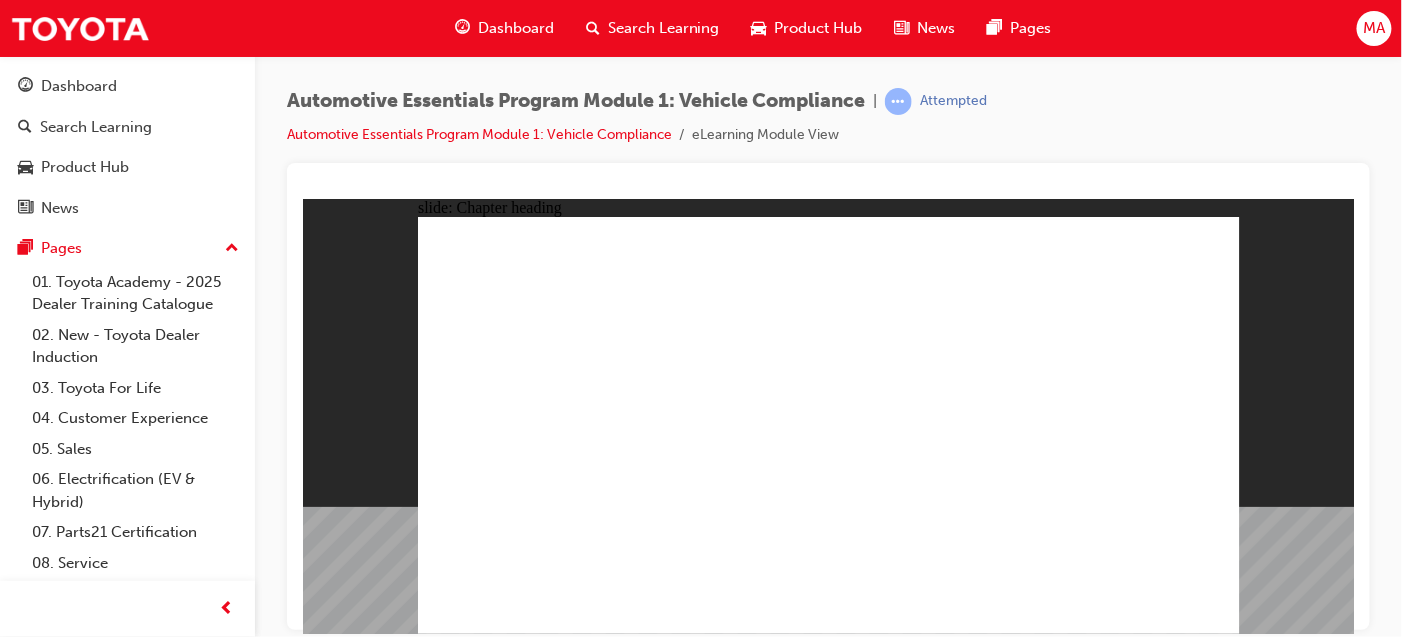 click 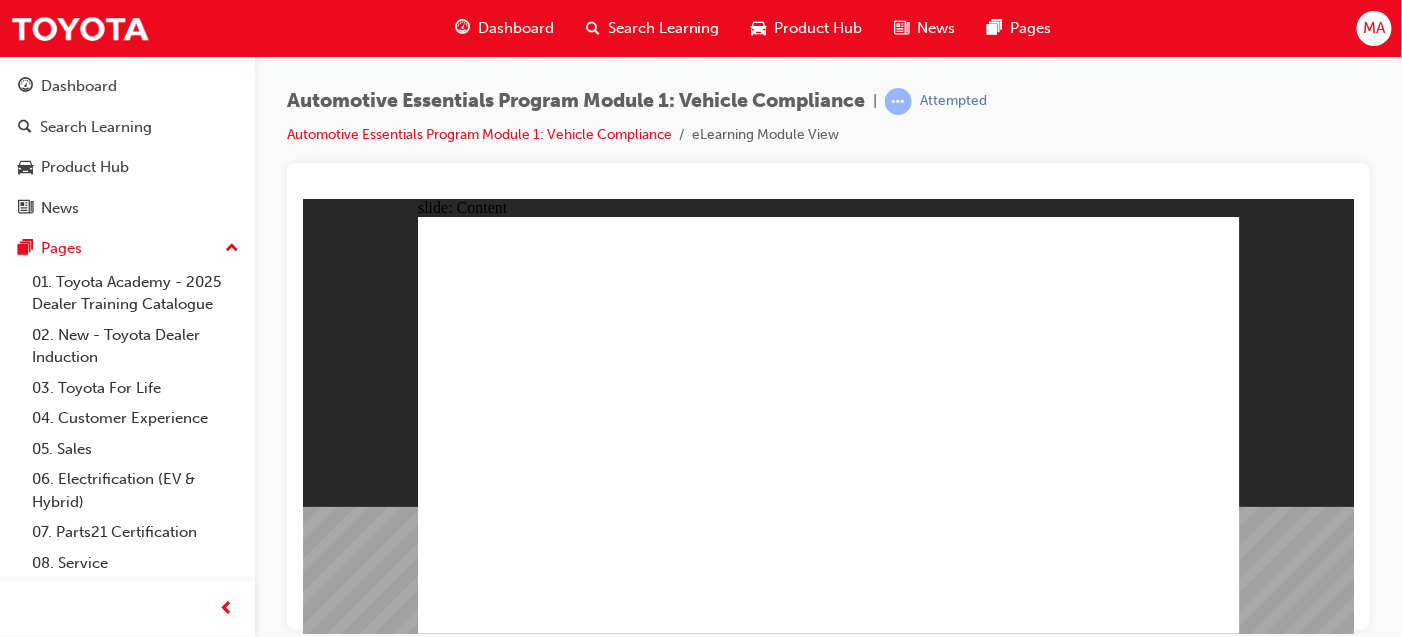 click 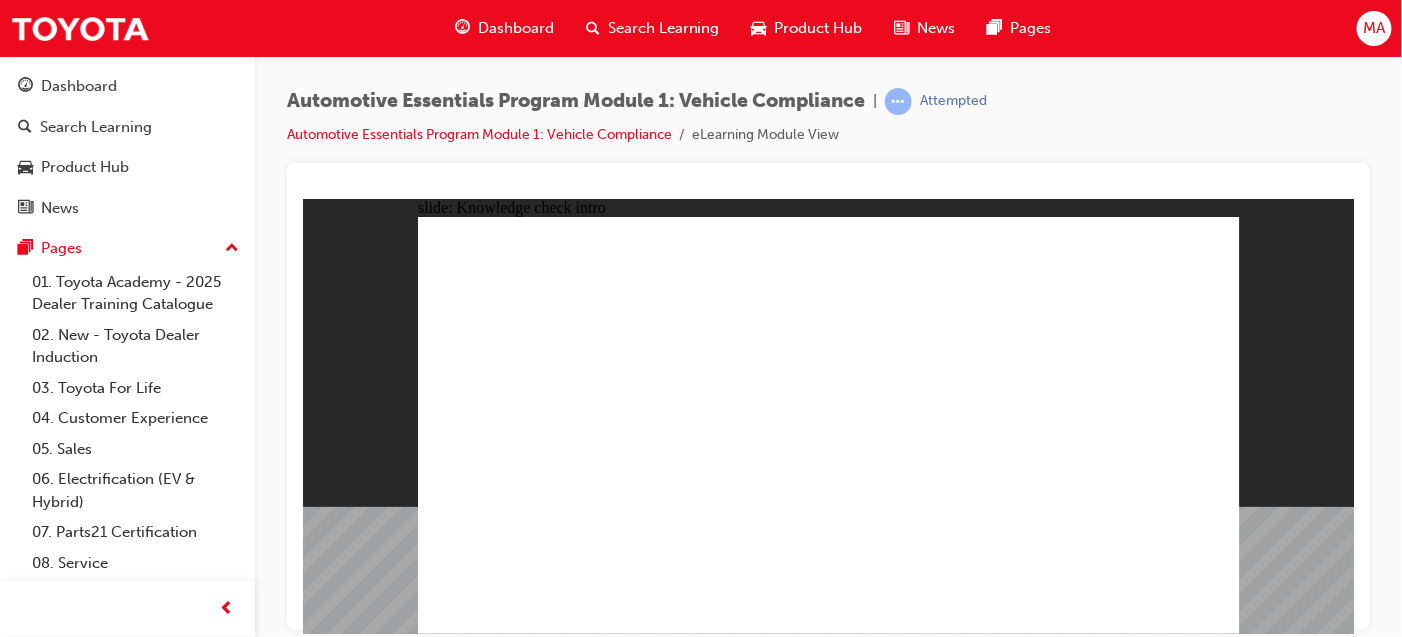 click 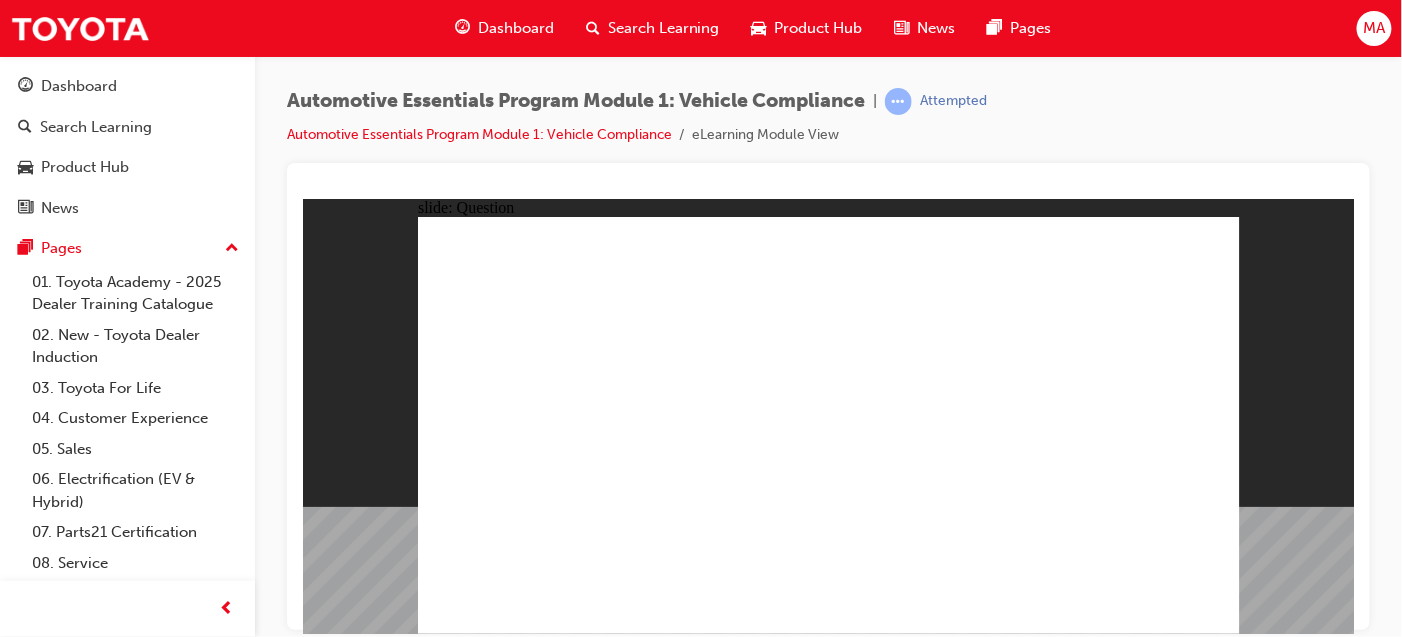 click 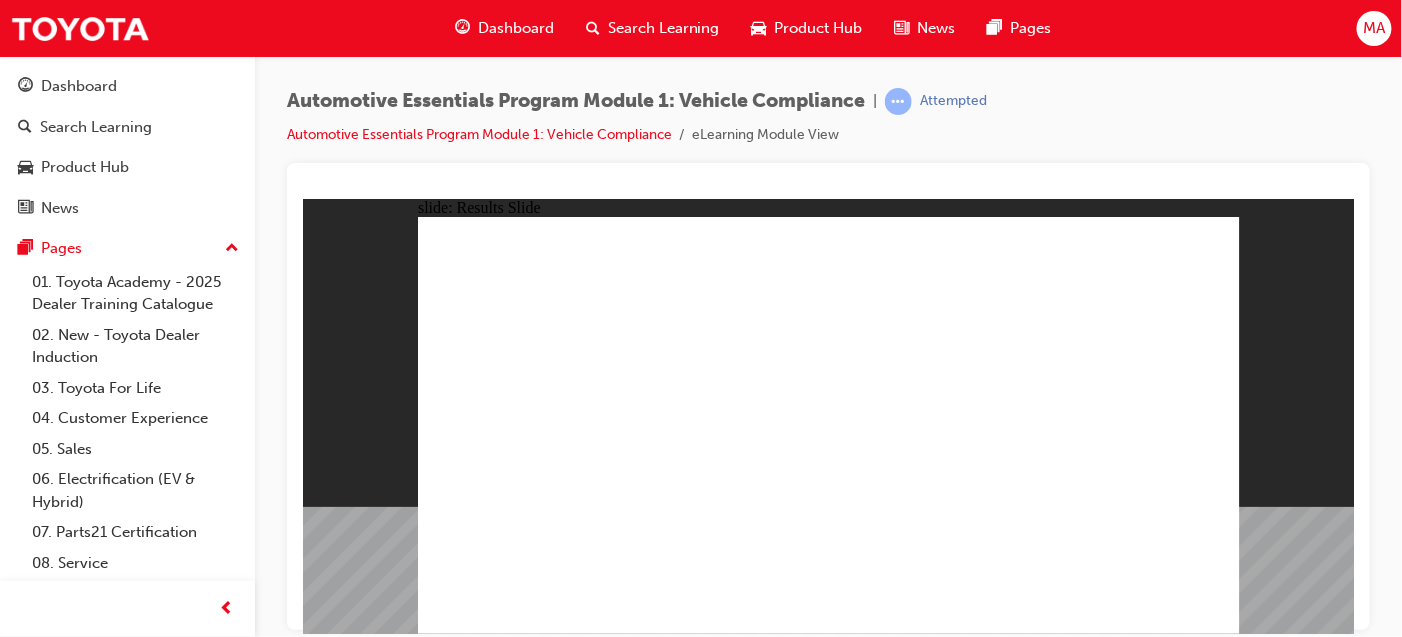 click 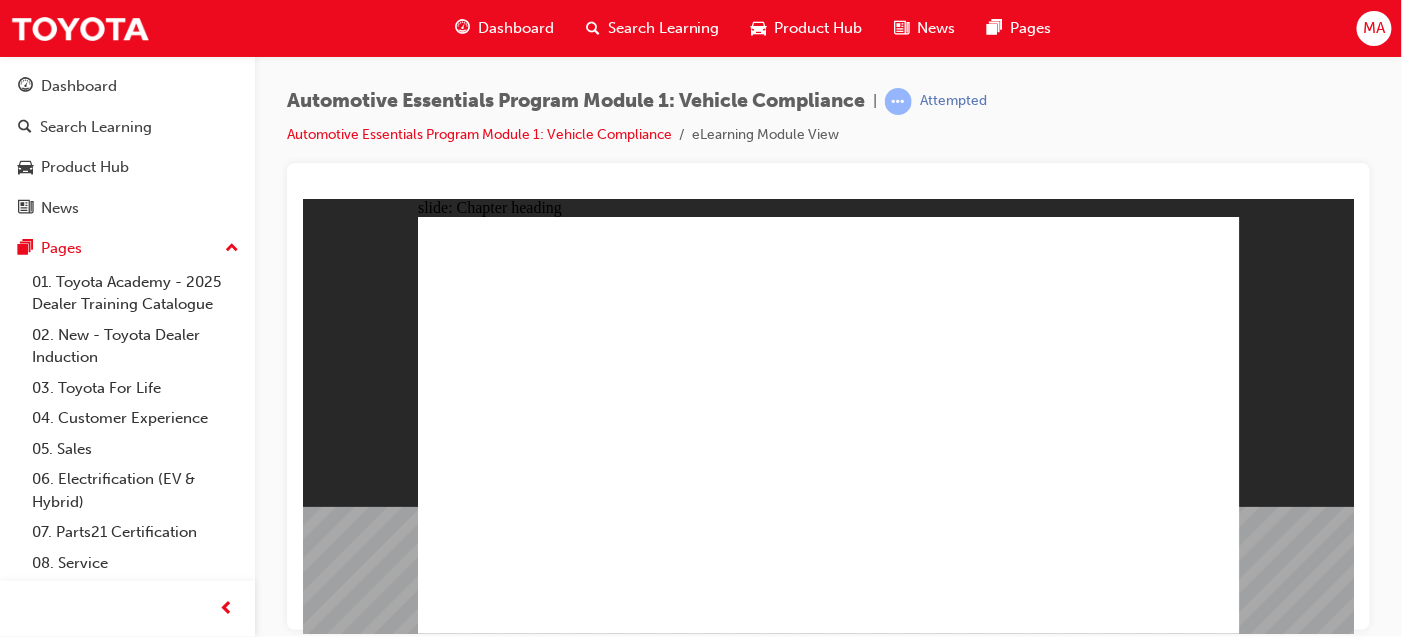 click 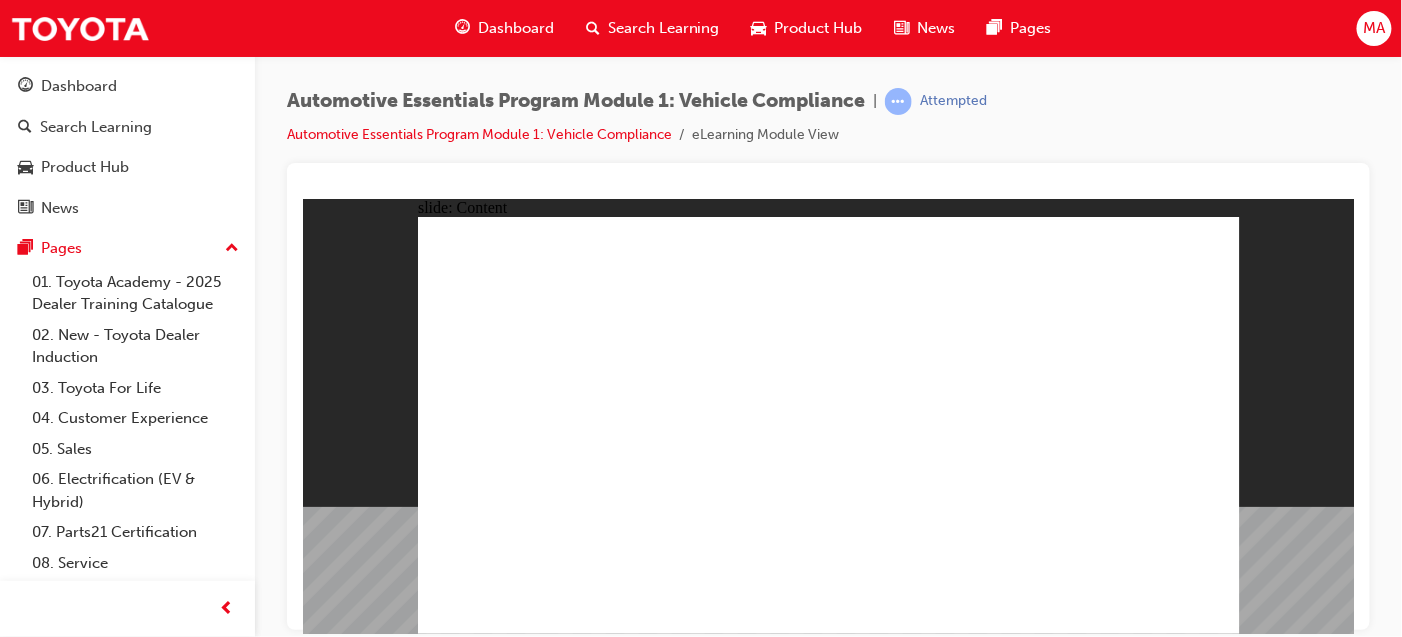 click 